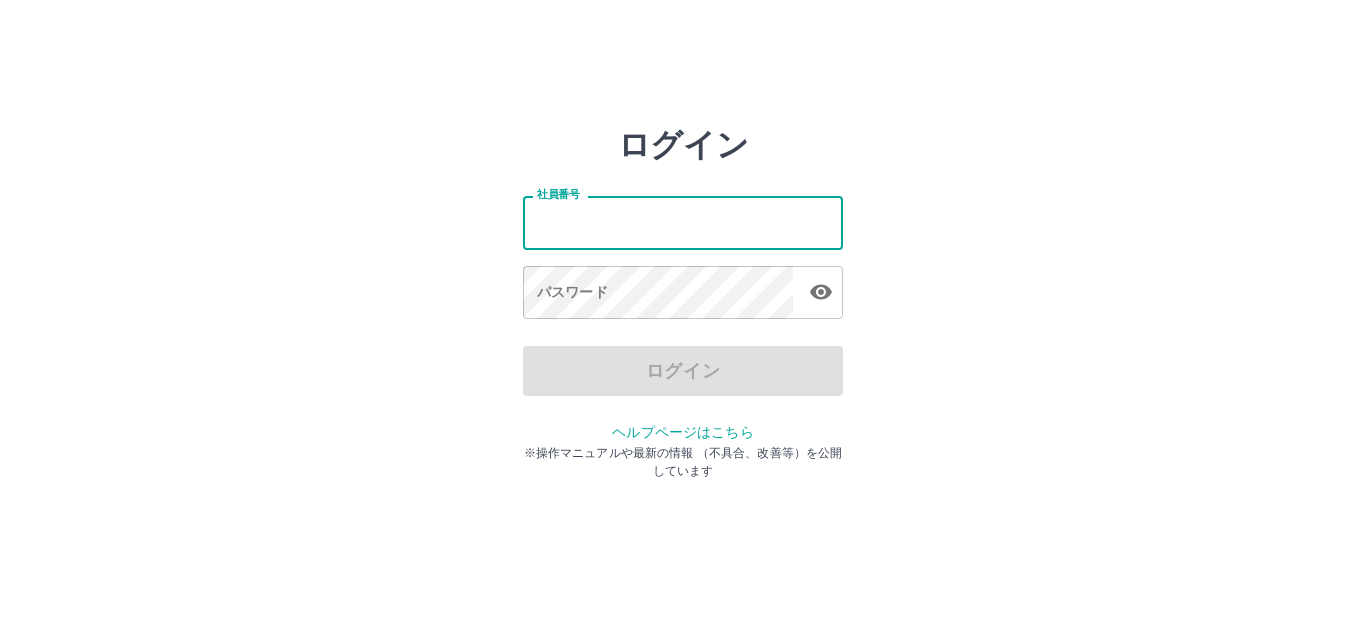 scroll, scrollTop: 0, scrollLeft: 0, axis: both 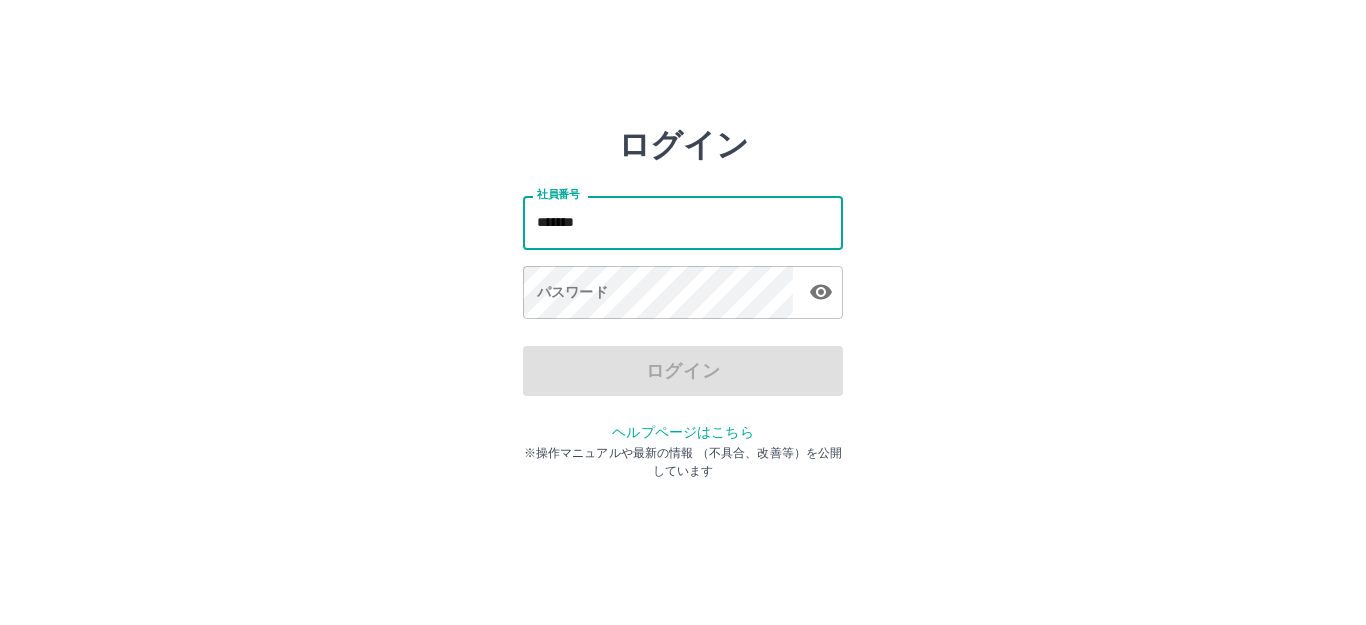 click on "パスワード パスワード" at bounding box center (683, 294) 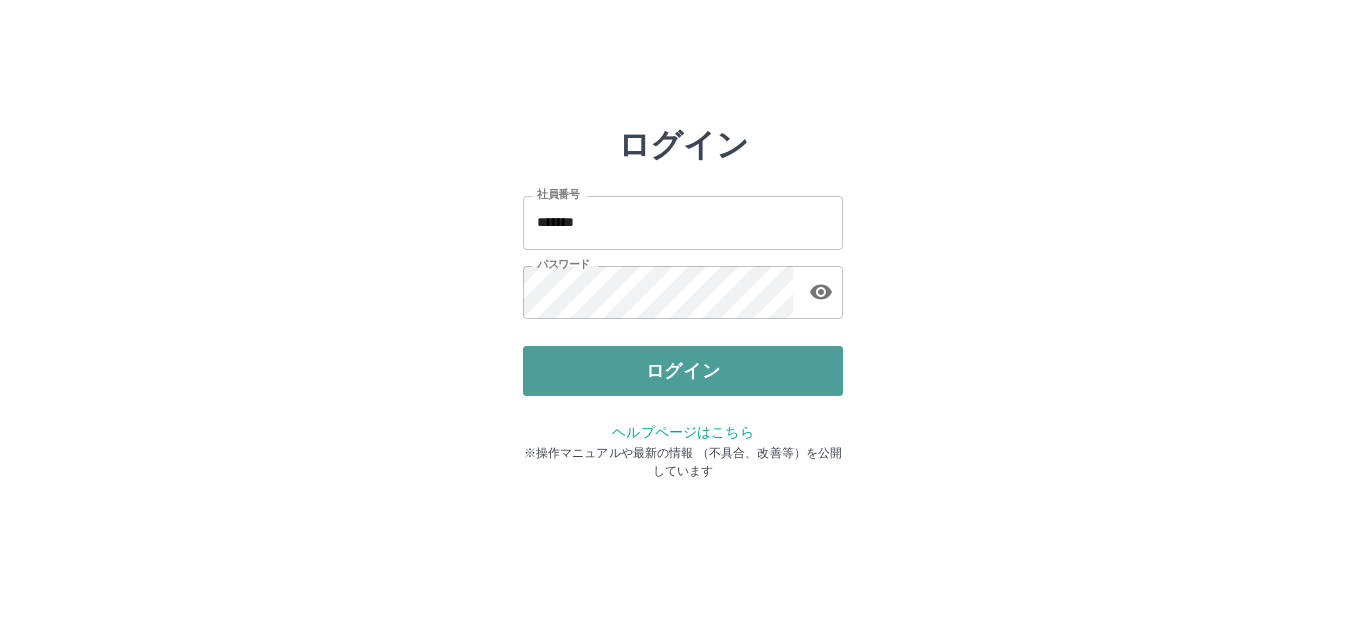 click on "ログイン" at bounding box center (683, 371) 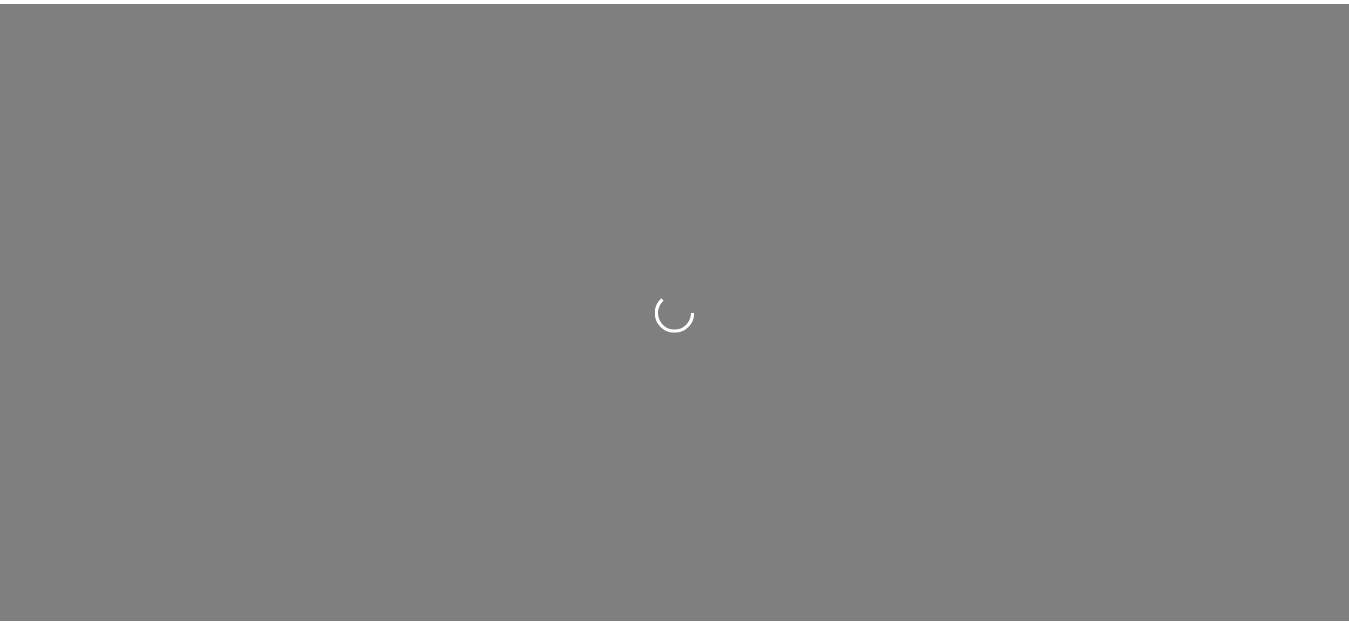 scroll, scrollTop: 0, scrollLeft: 0, axis: both 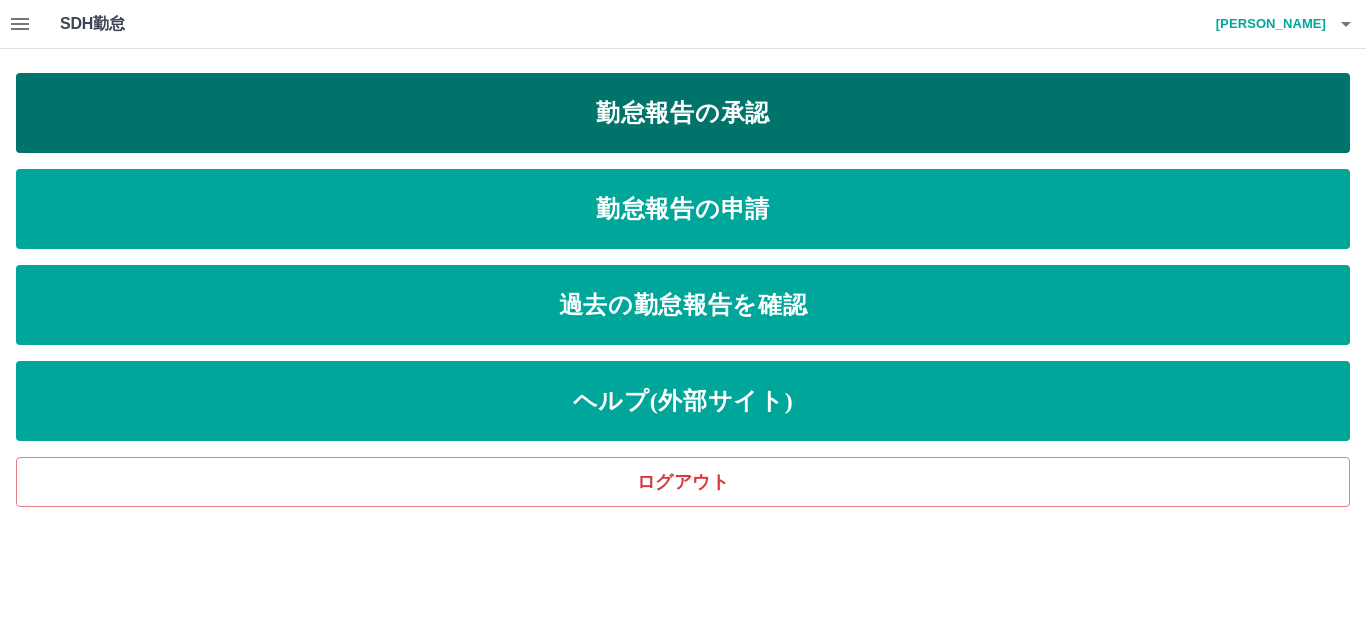 click on "勤怠報告の承認" at bounding box center (683, 113) 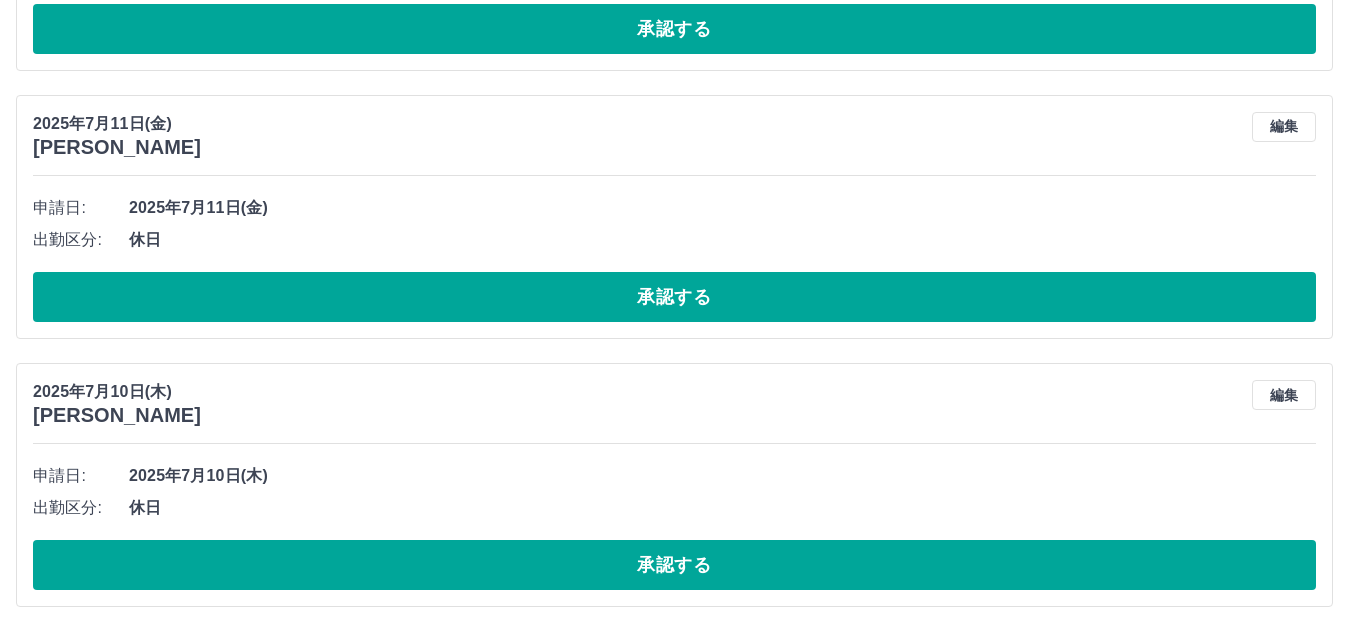 scroll, scrollTop: 1242, scrollLeft: 0, axis: vertical 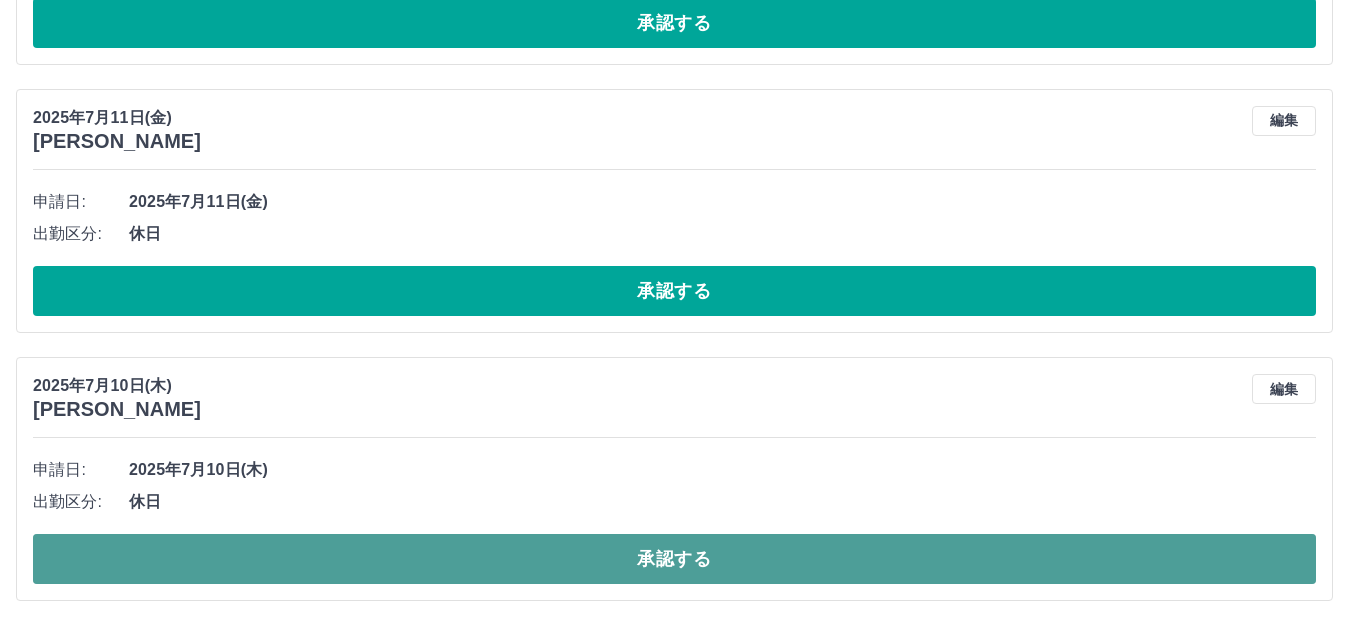 click on "承認する" at bounding box center (674, 559) 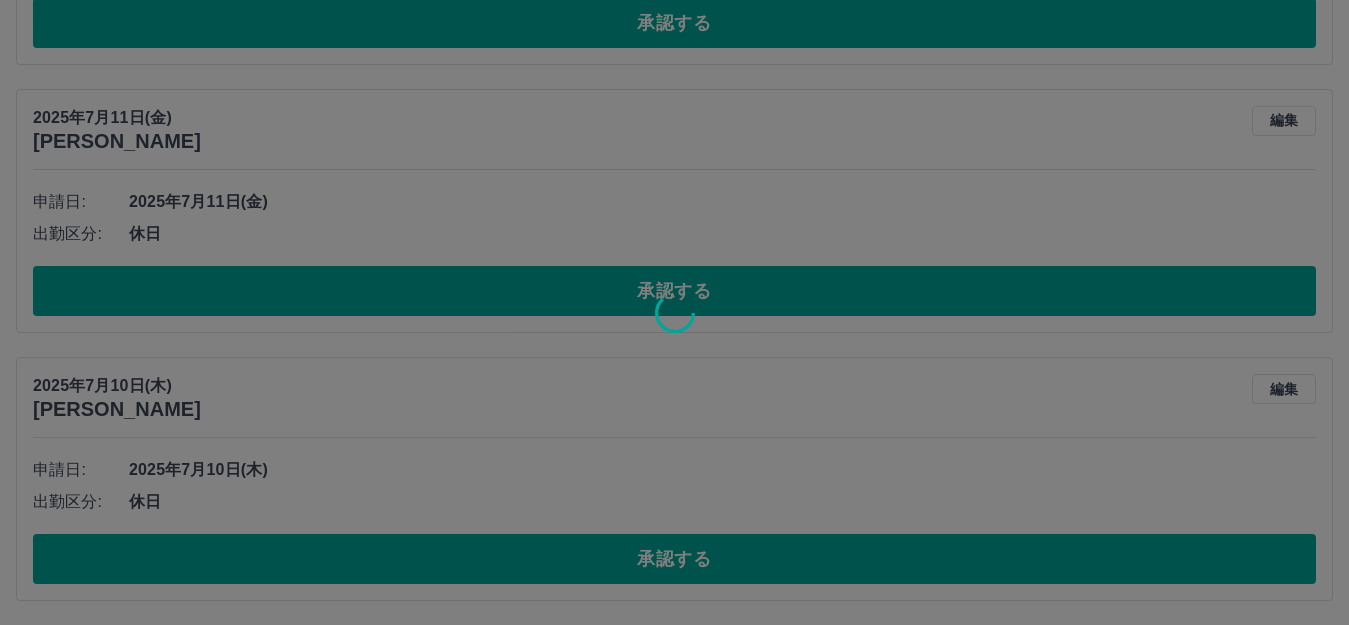 scroll, scrollTop: 974, scrollLeft: 0, axis: vertical 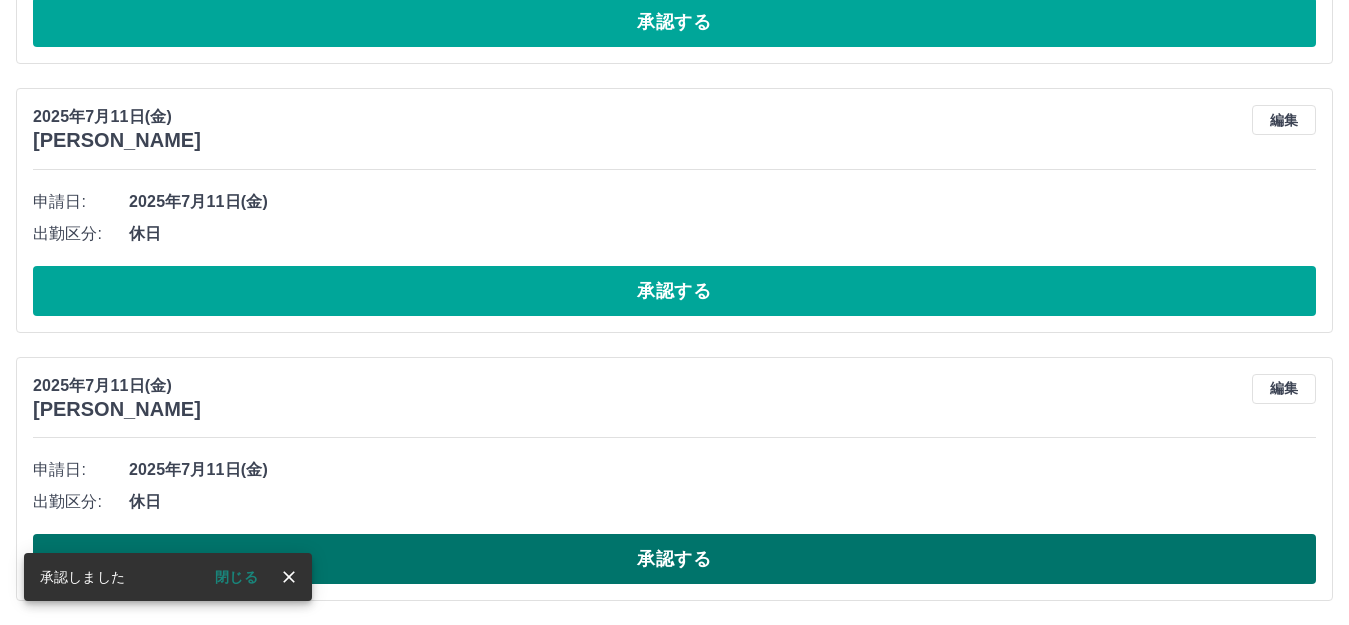 click on "承認する" at bounding box center (674, 559) 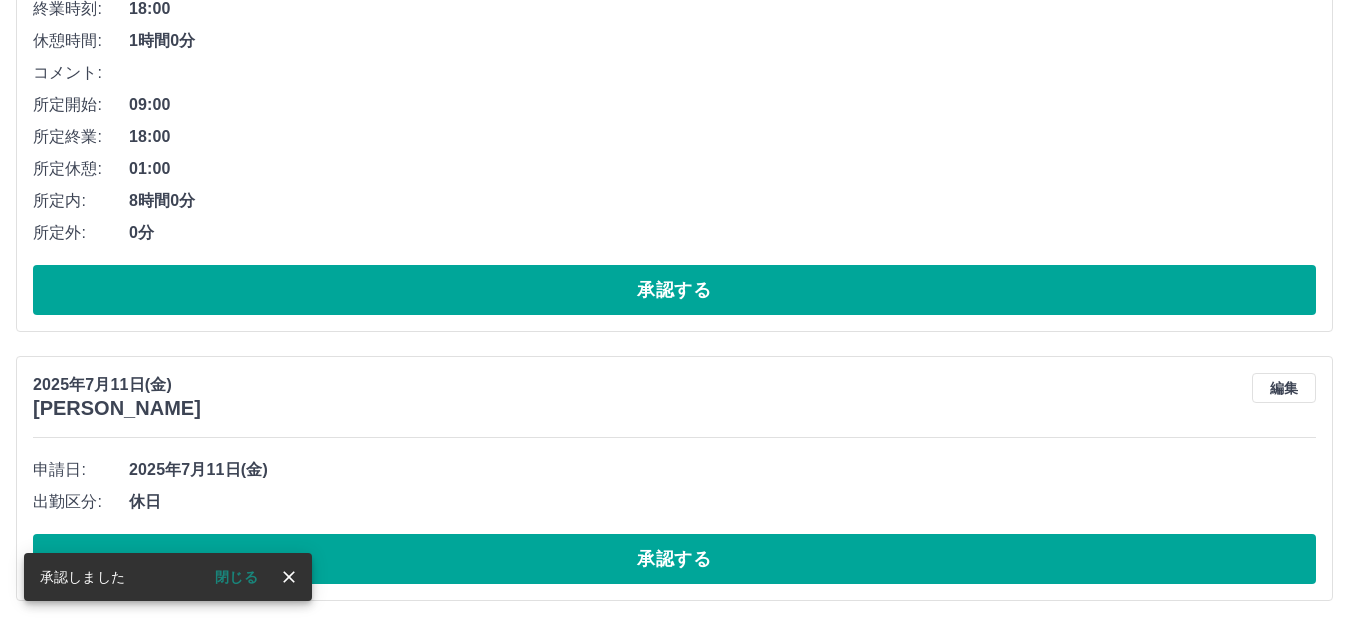 scroll, scrollTop: 706, scrollLeft: 0, axis: vertical 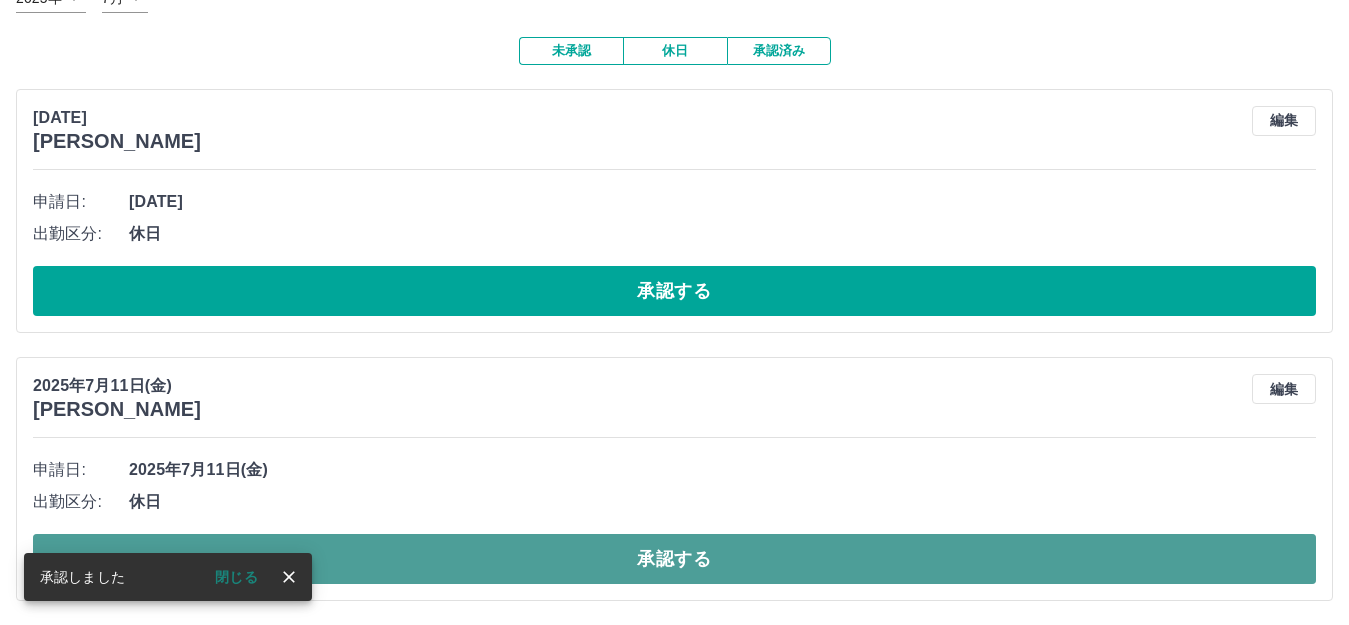 click on "承認する" at bounding box center [674, 559] 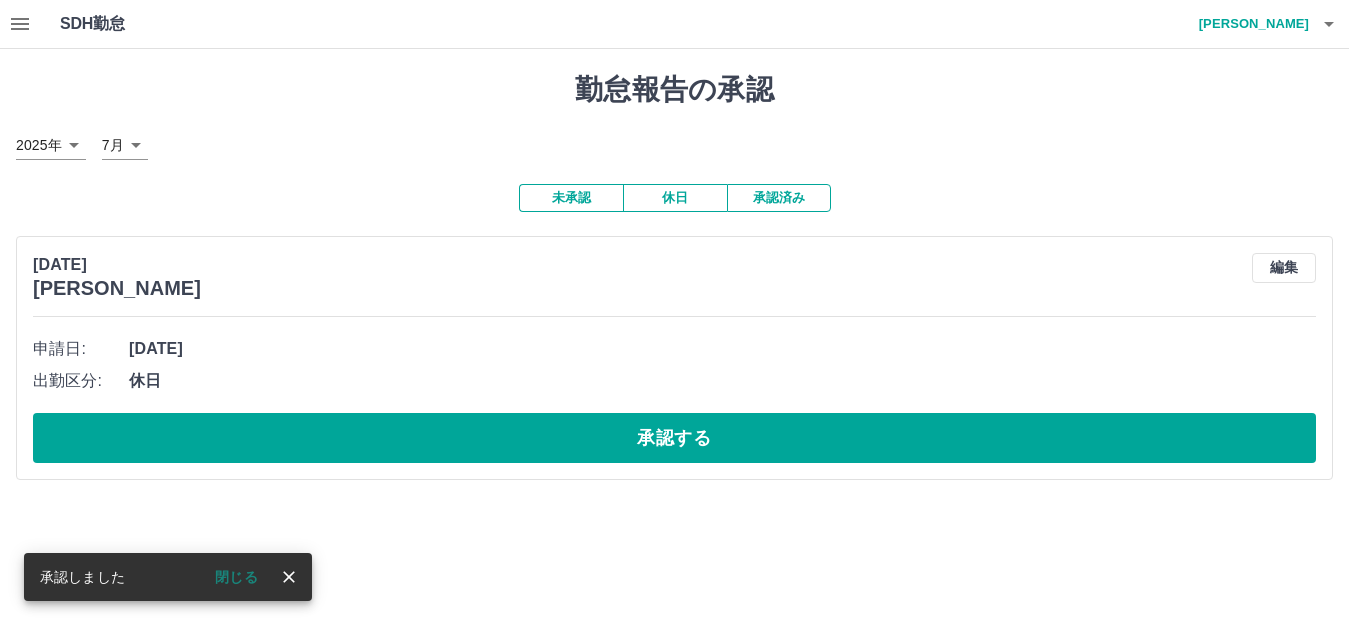 scroll, scrollTop: 0, scrollLeft: 0, axis: both 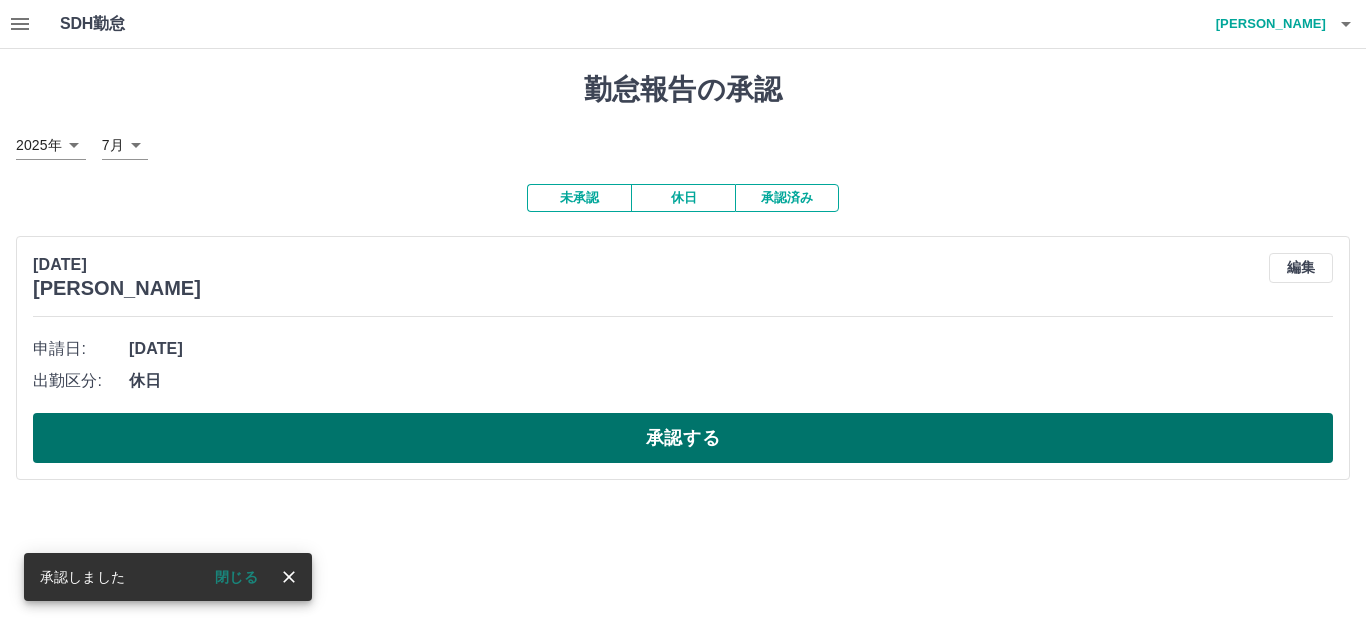 click on "承認する" at bounding box center [683, 438] 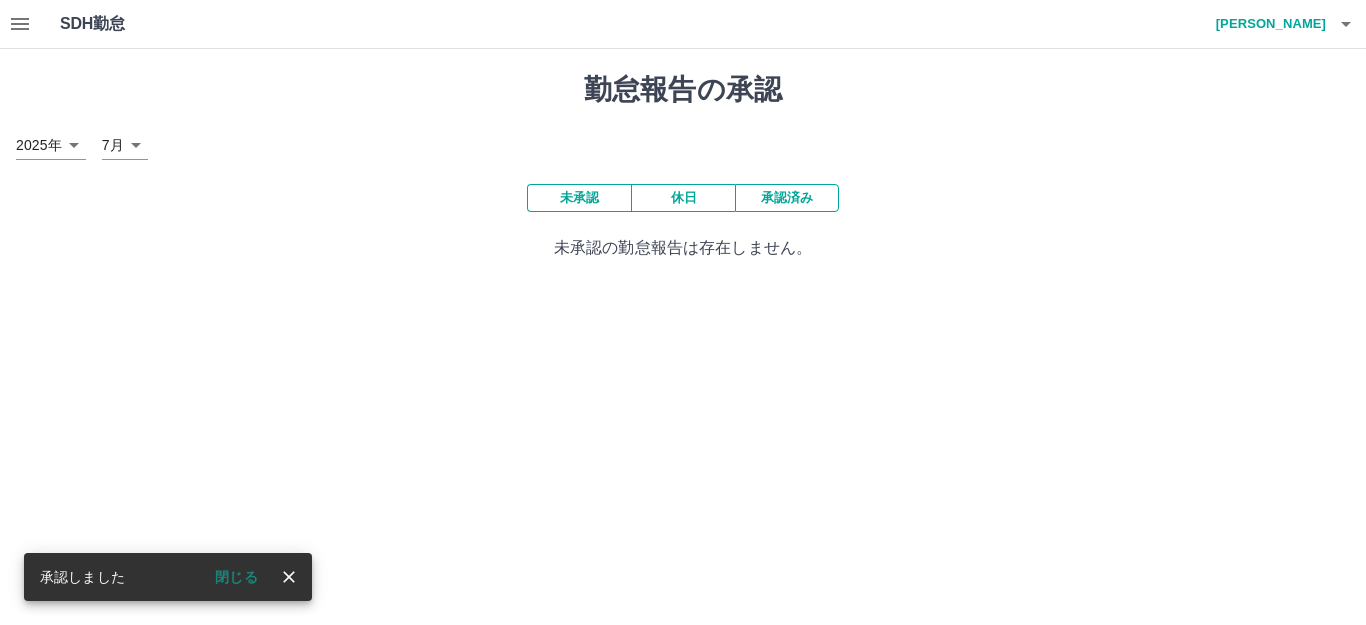 click 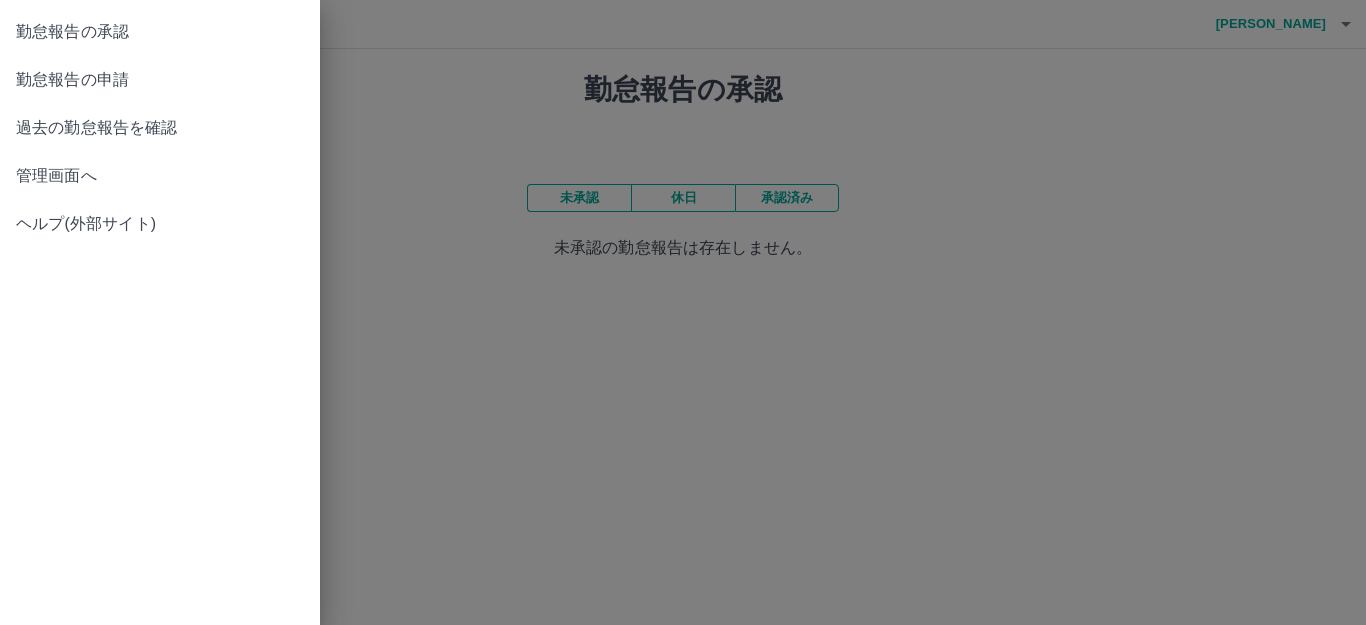 click on "管理画面へ" at bounding box center (160, 176) 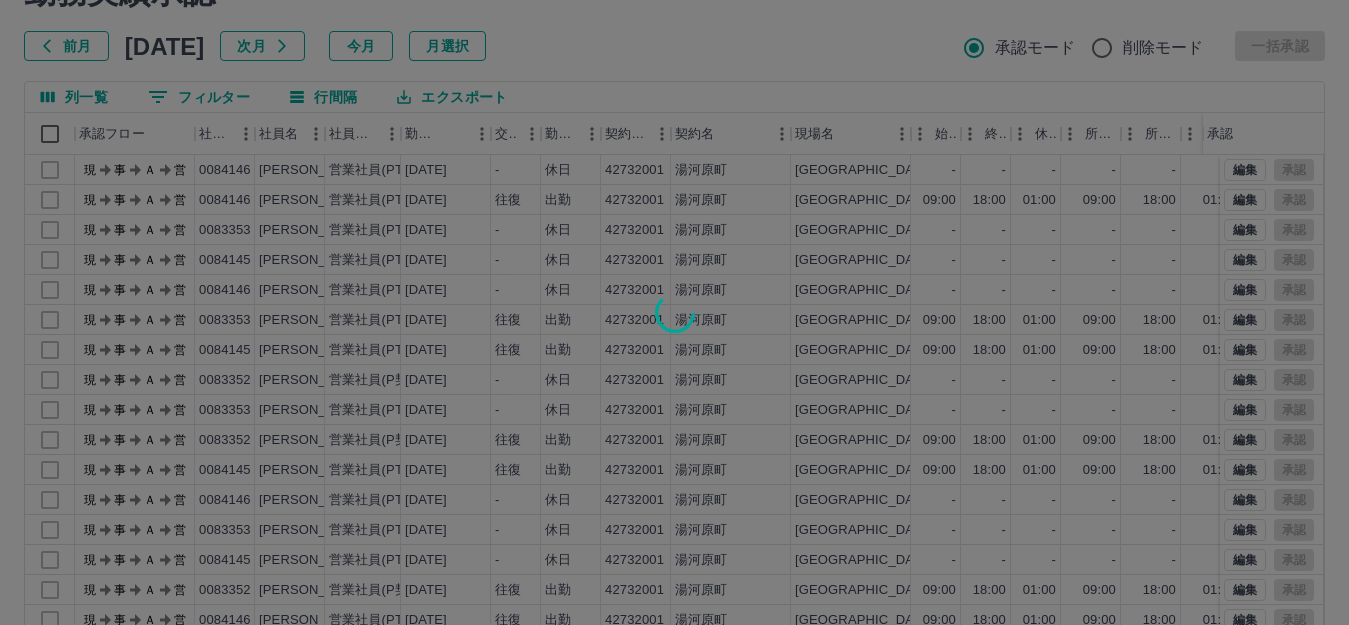 scroll, scrollTop: 220, scrollLeft: 0, axis: vertical 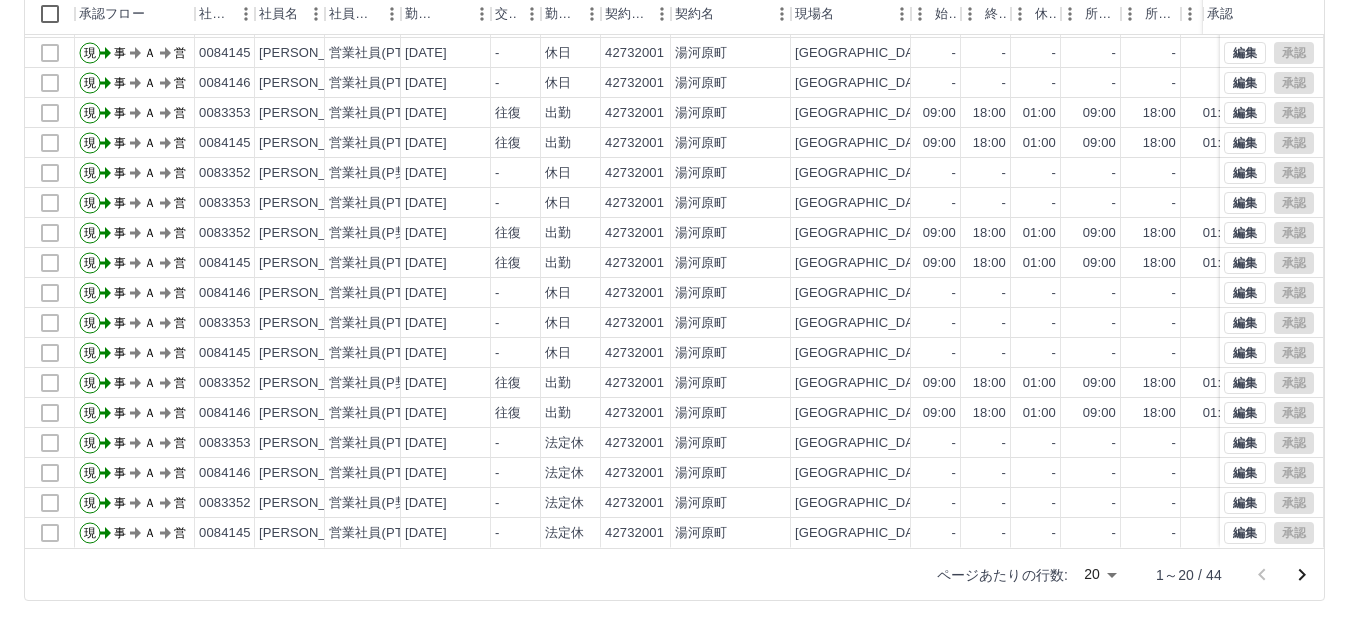 drag, startPoint x: 327, startPoint y: 515, endPoint x: 175, endPoint y: 579, distance: 164.92422 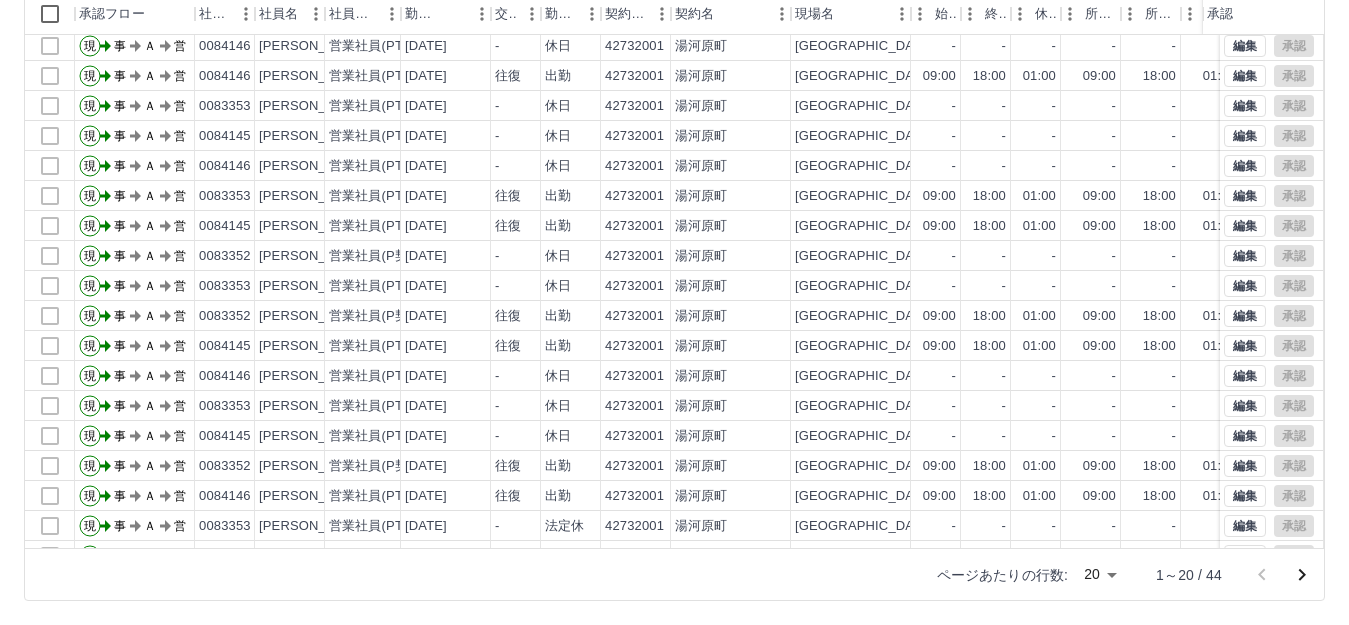 scroll, scrollTop: 0, scrollLeft: 0, axis: both 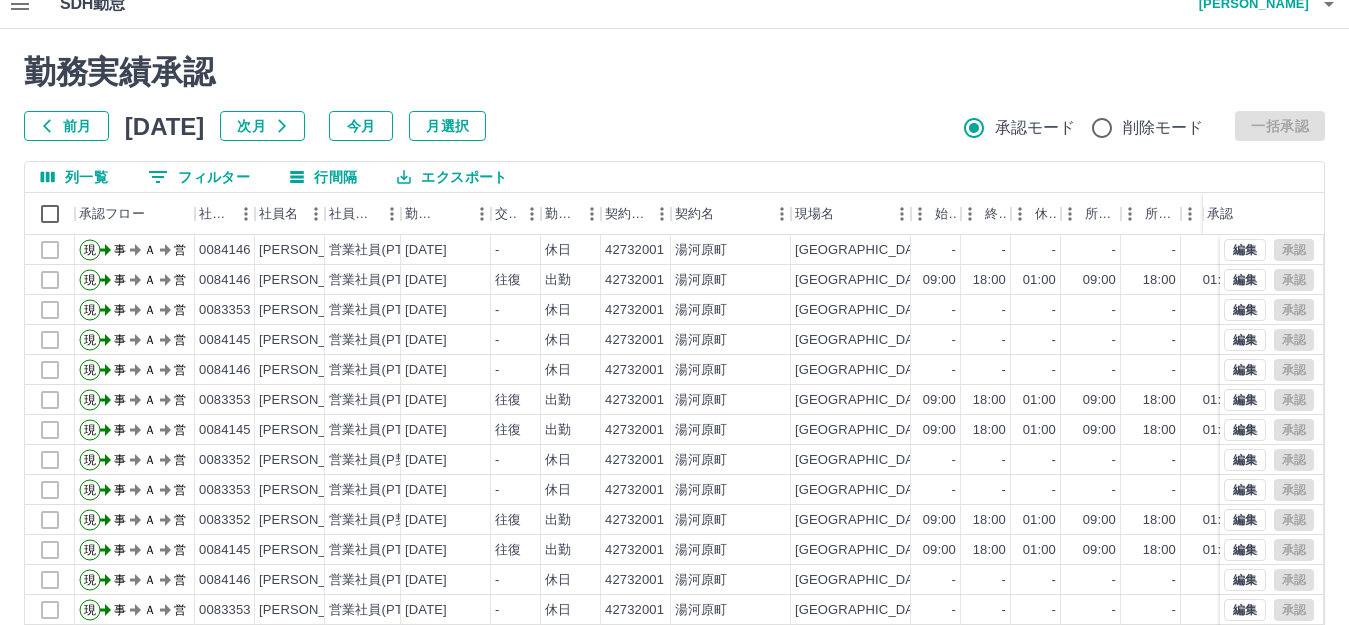 click 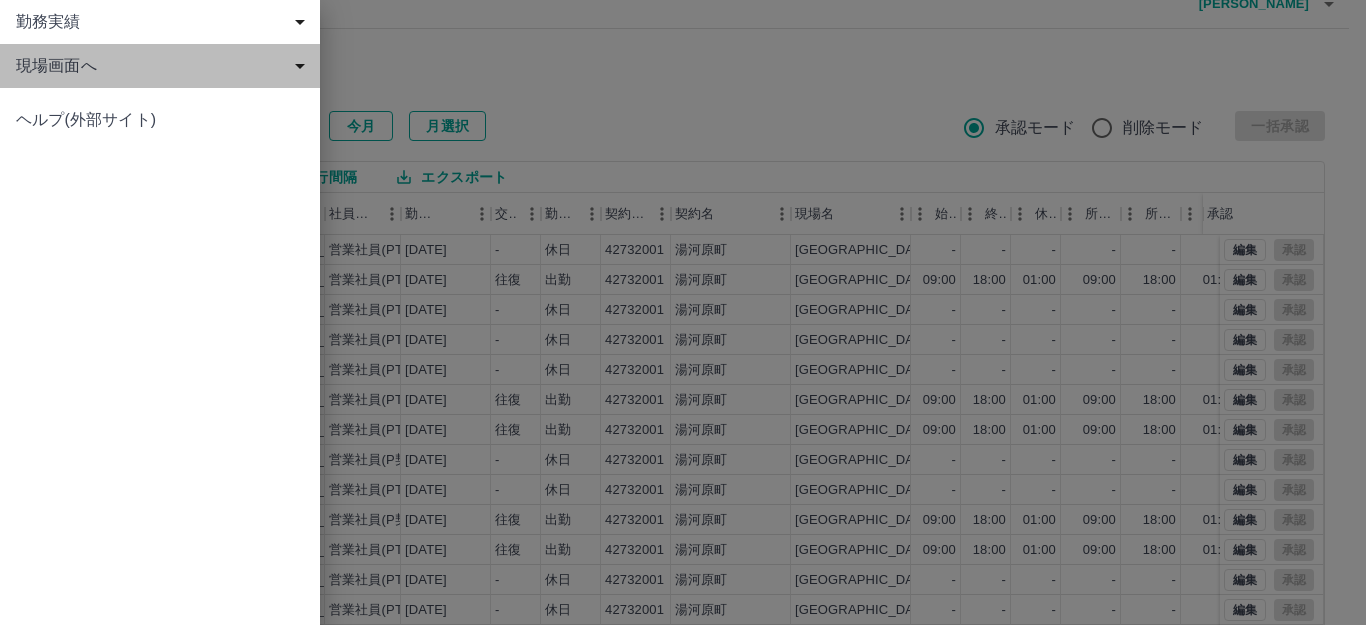click on "現場画面へ" at bounding box center [164, 66] 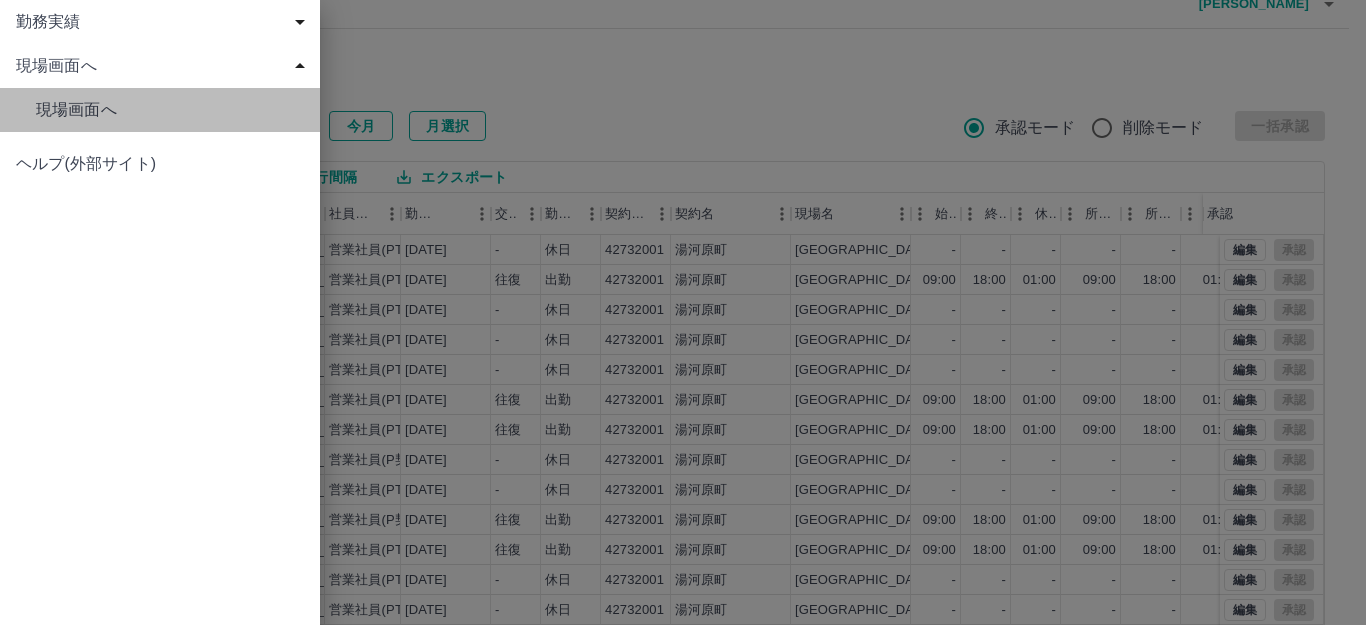 click on "現場画面へ" at bounding box center (170, 110) 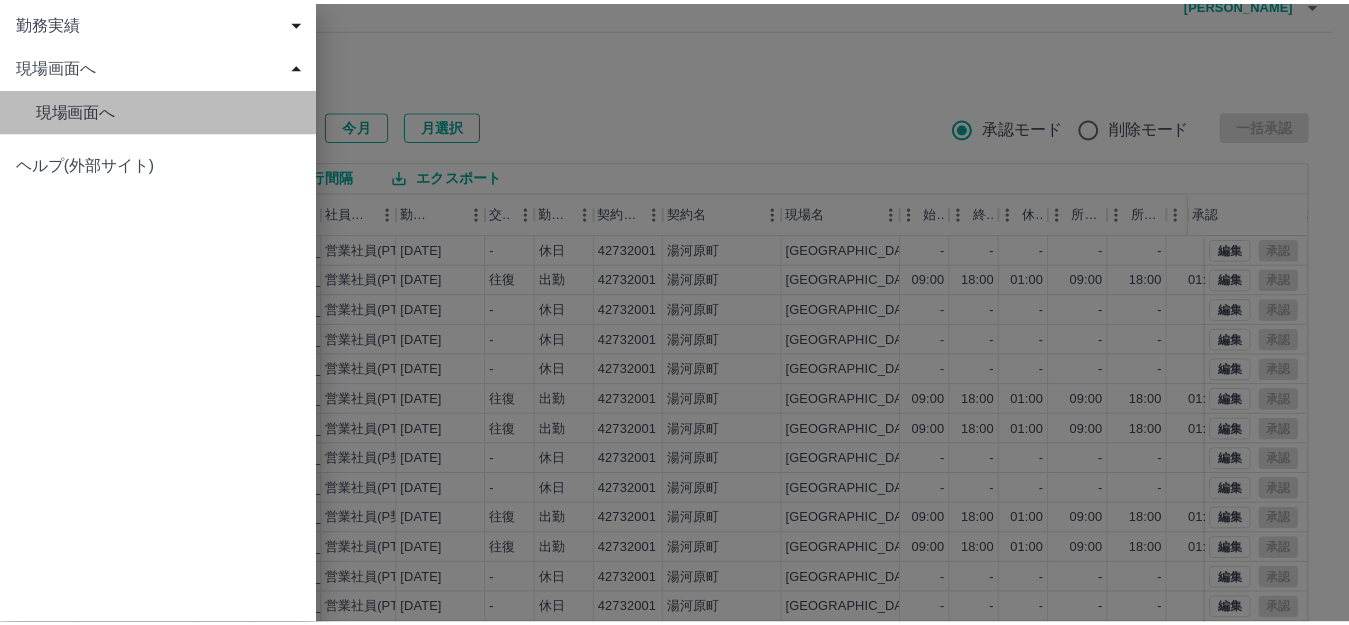 scroll, scrollTop: 0, scrollLeft: 0, axis: both 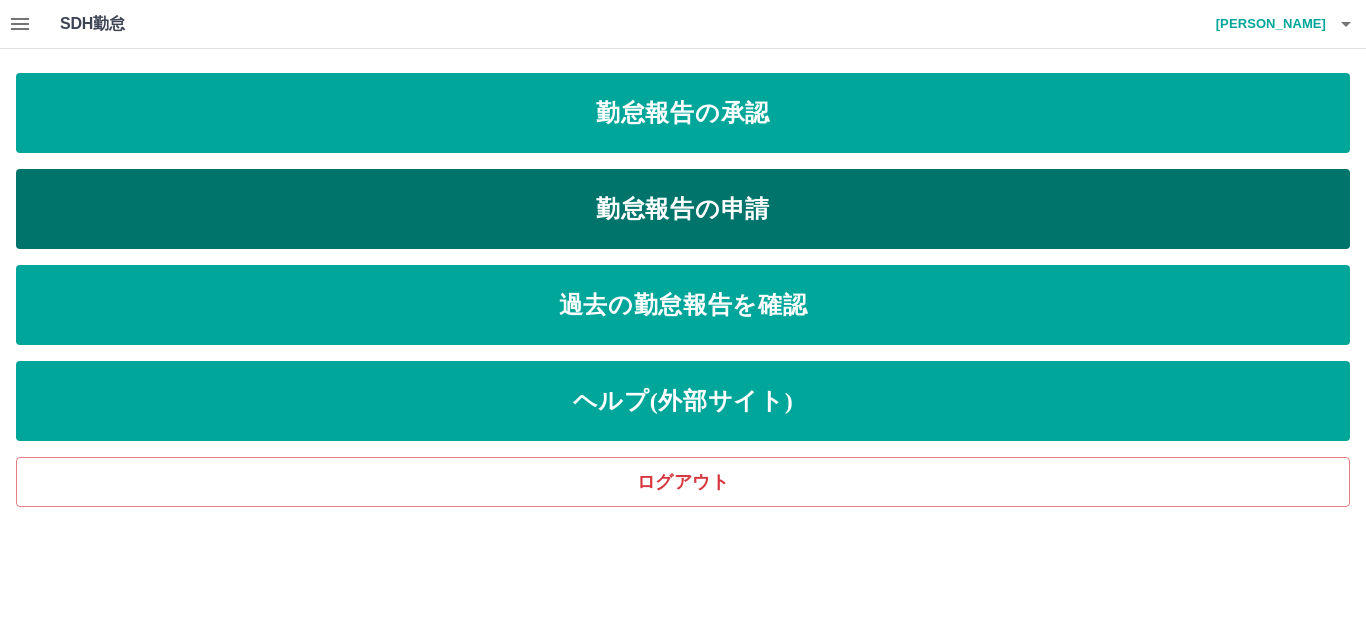 click on "勤怠報告の申請" at bounding box center (683, 209) 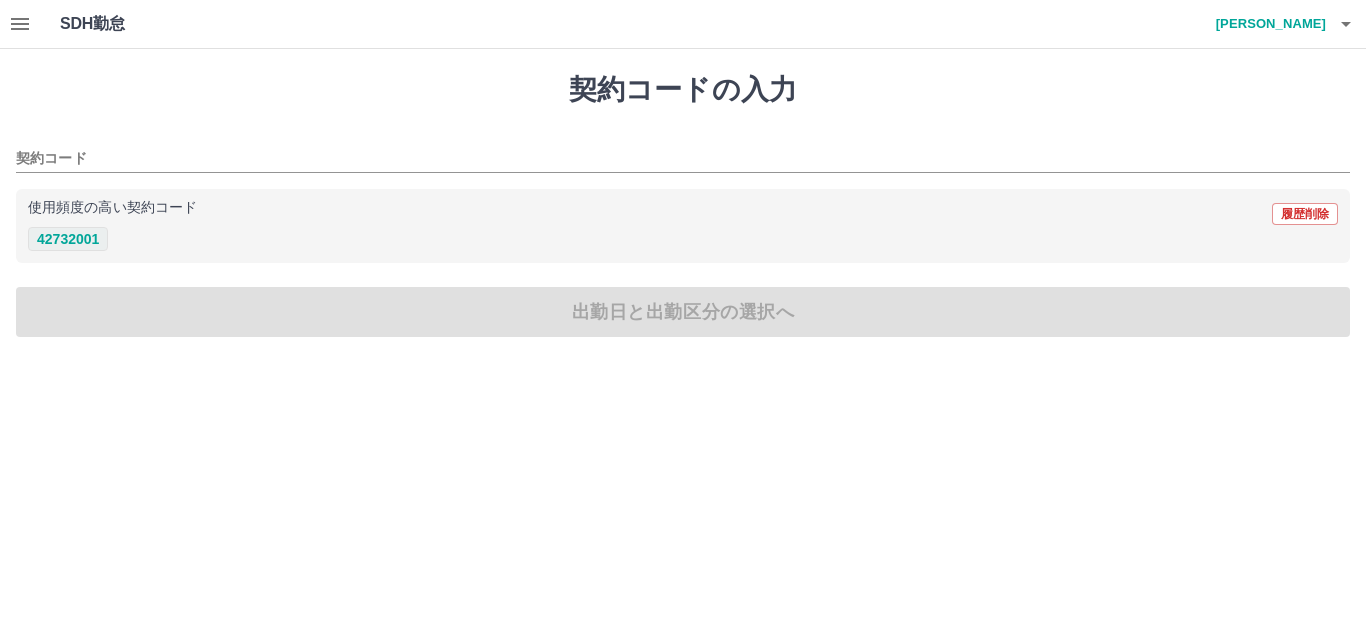 click on "42732001" at bounding box center (68, 239) 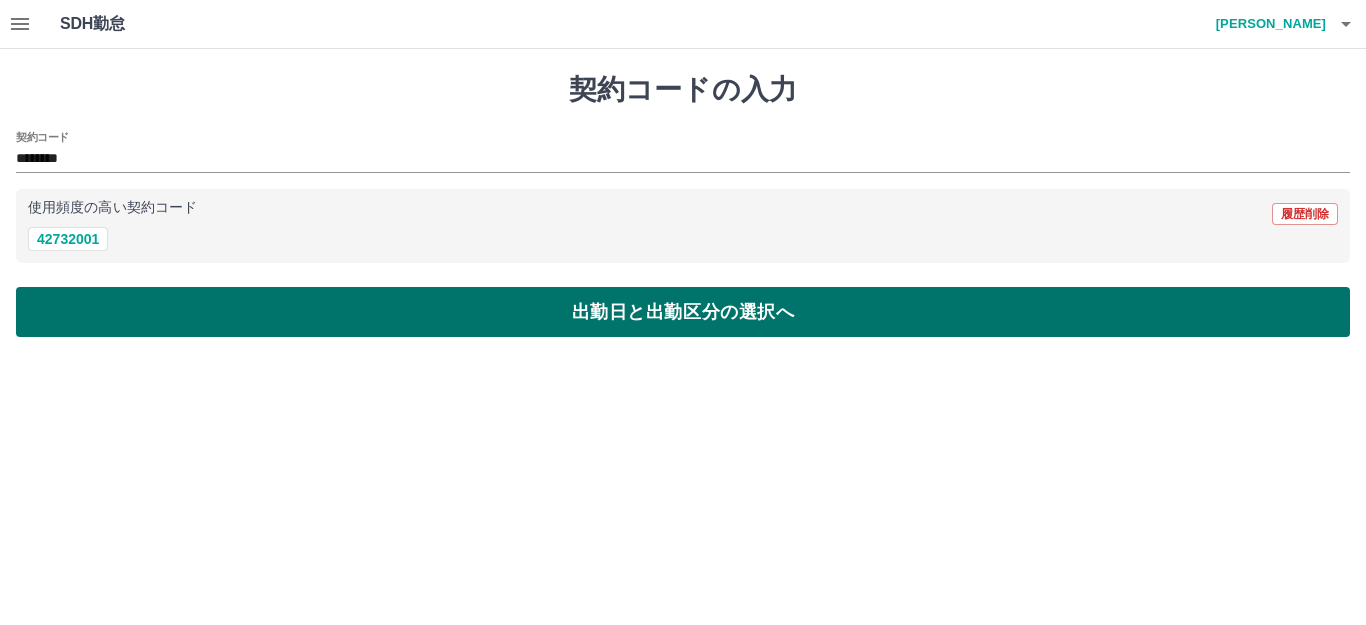 click on "出勤日と出勤区分の選択へ" at bounding box center (683, 312) 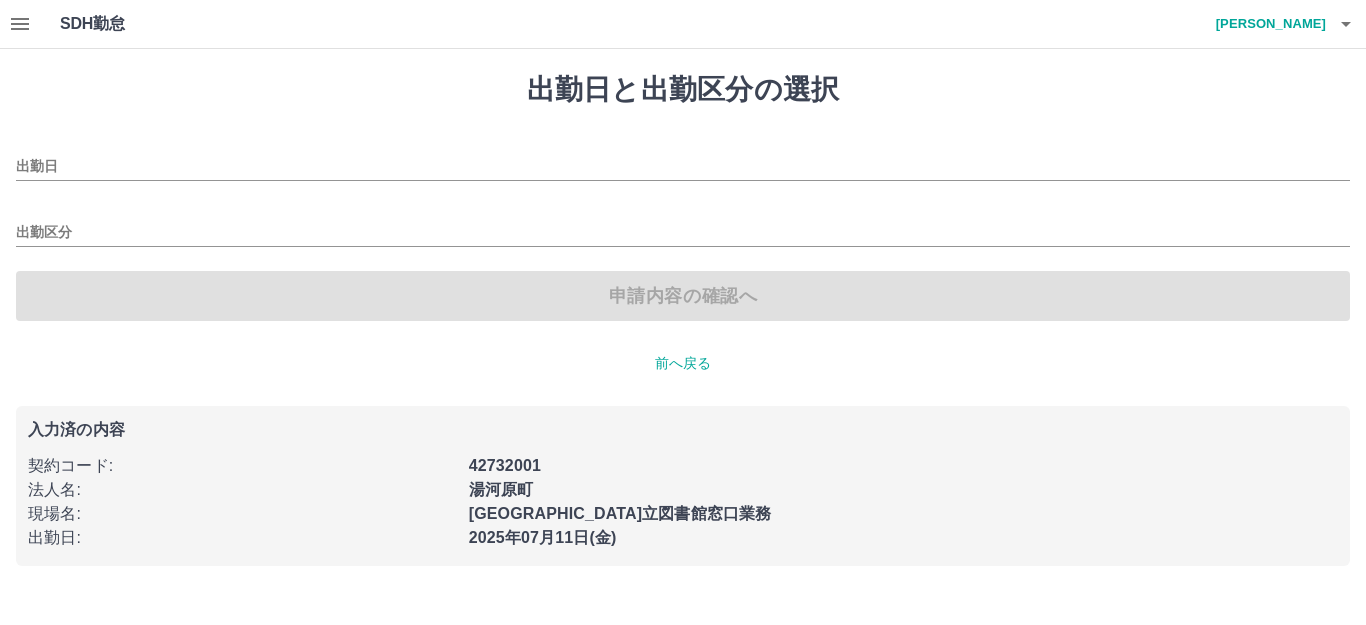 type on "**********" 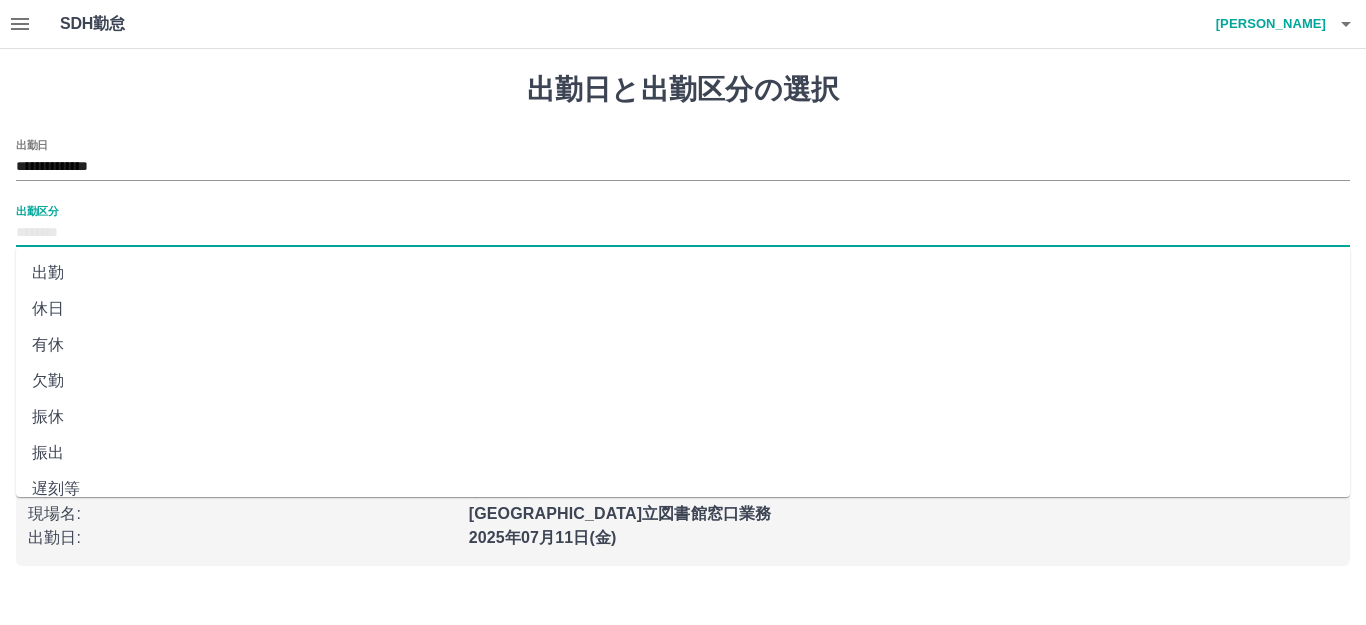 click on "出勤区分" at bounding box center (683, 233) 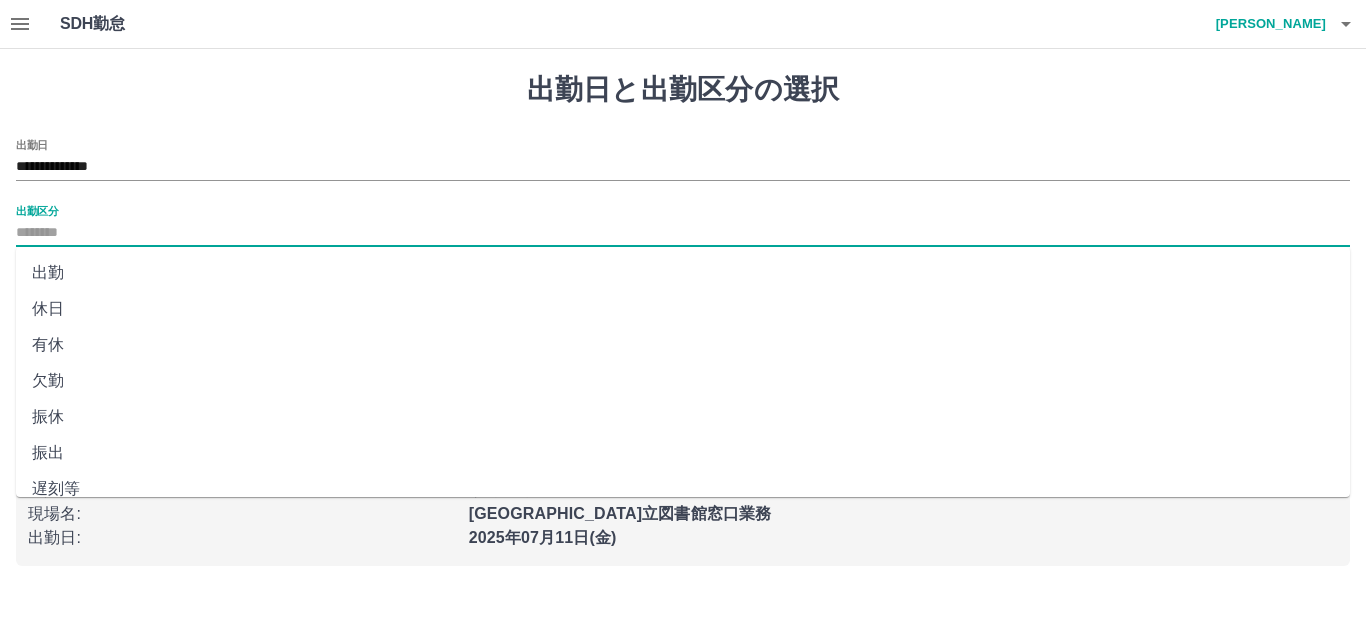 click on "出勤" at bounding box center [683, 273] 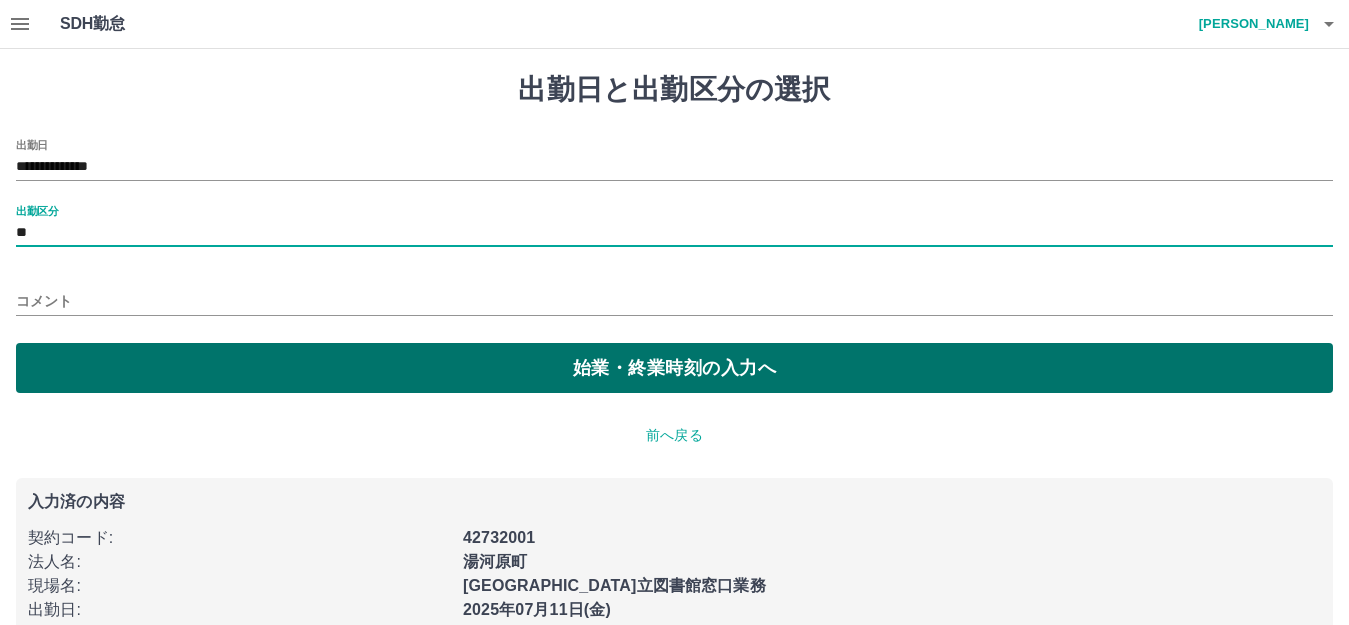 click on "始業・終業時刻の入力へ" at bounding box center [674, 368] 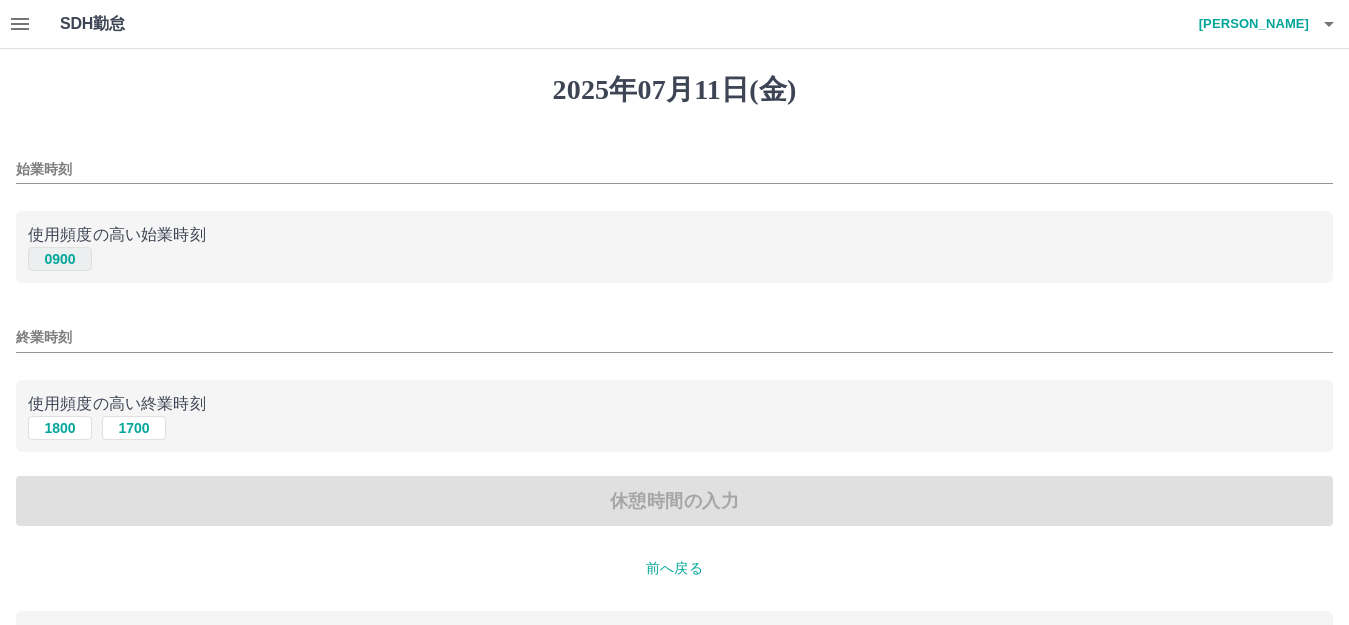 click on "0900" at bounding box center [60, 259] 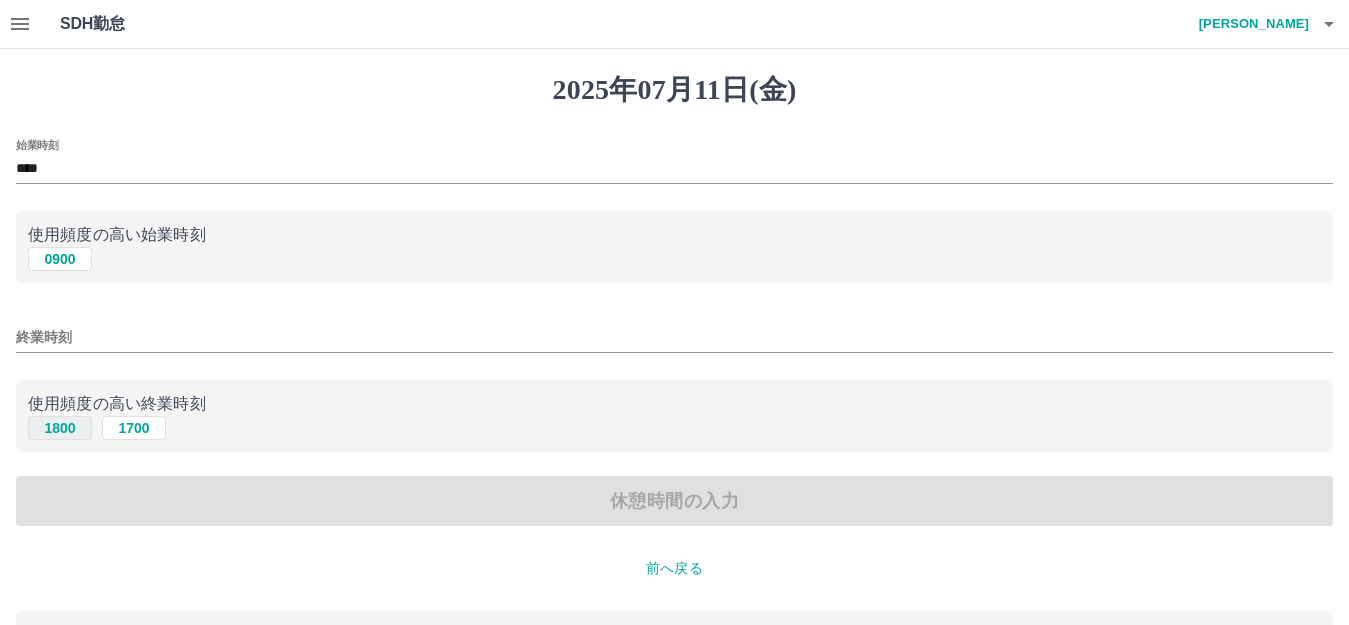 click on "1800" at bounding box center (60, 428) 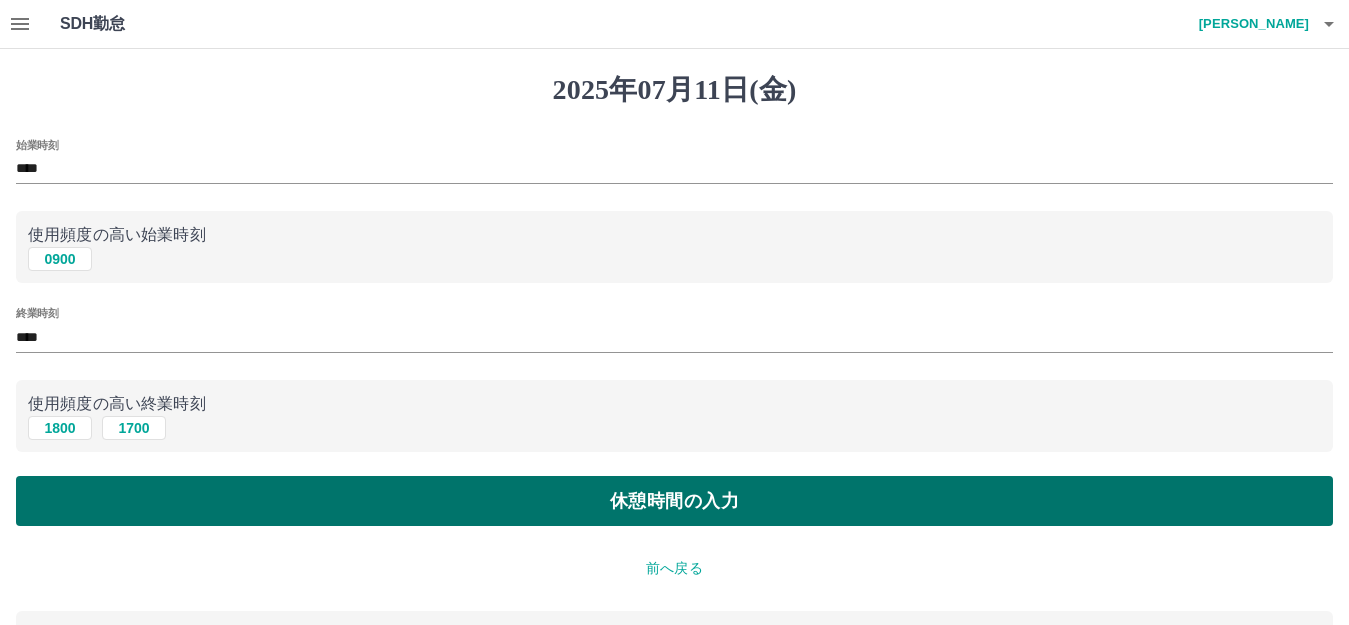 click on "休憩時間の入力" at bounding box center (674, 501) 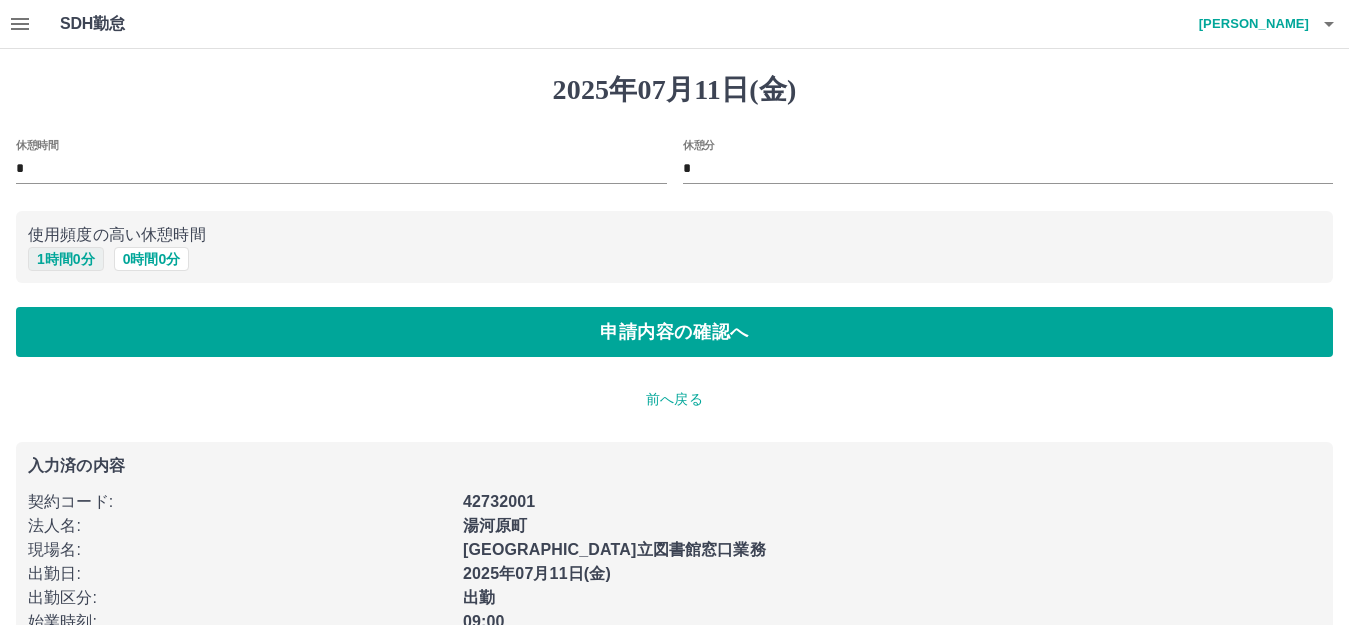 click on "1 時間 0 分" at bounding box center [66, 259] 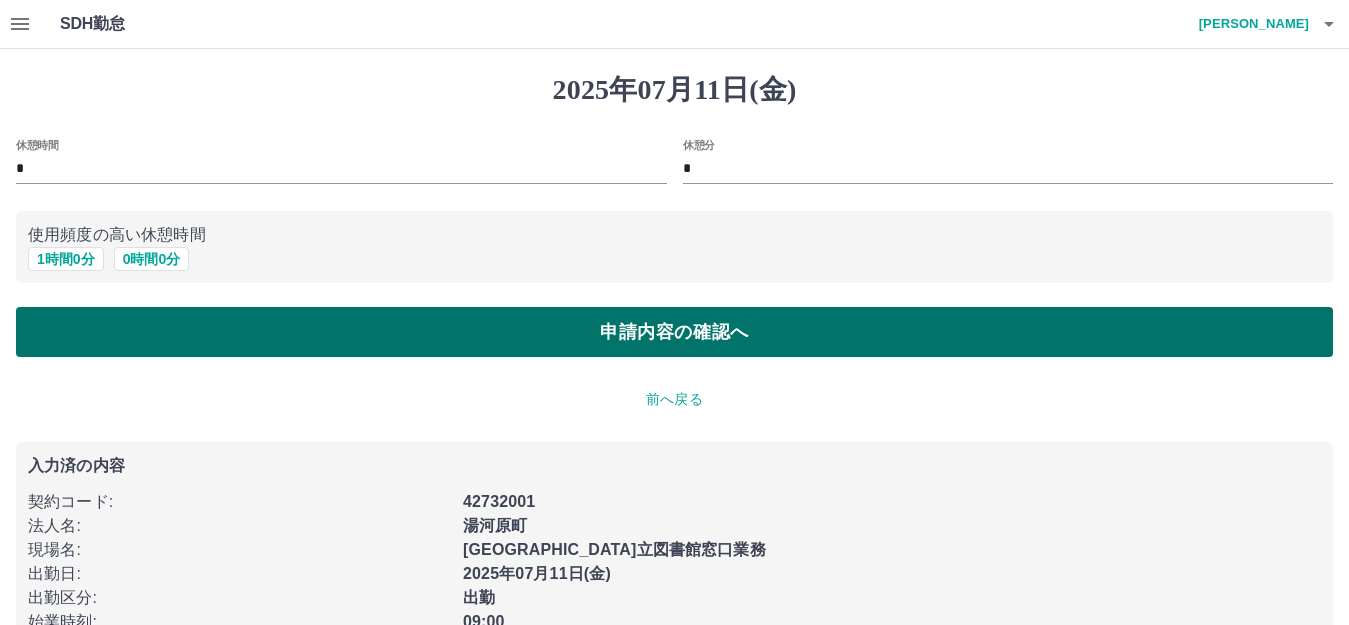 click on "申請内容の確認へ" at bounding box center (674, 332) 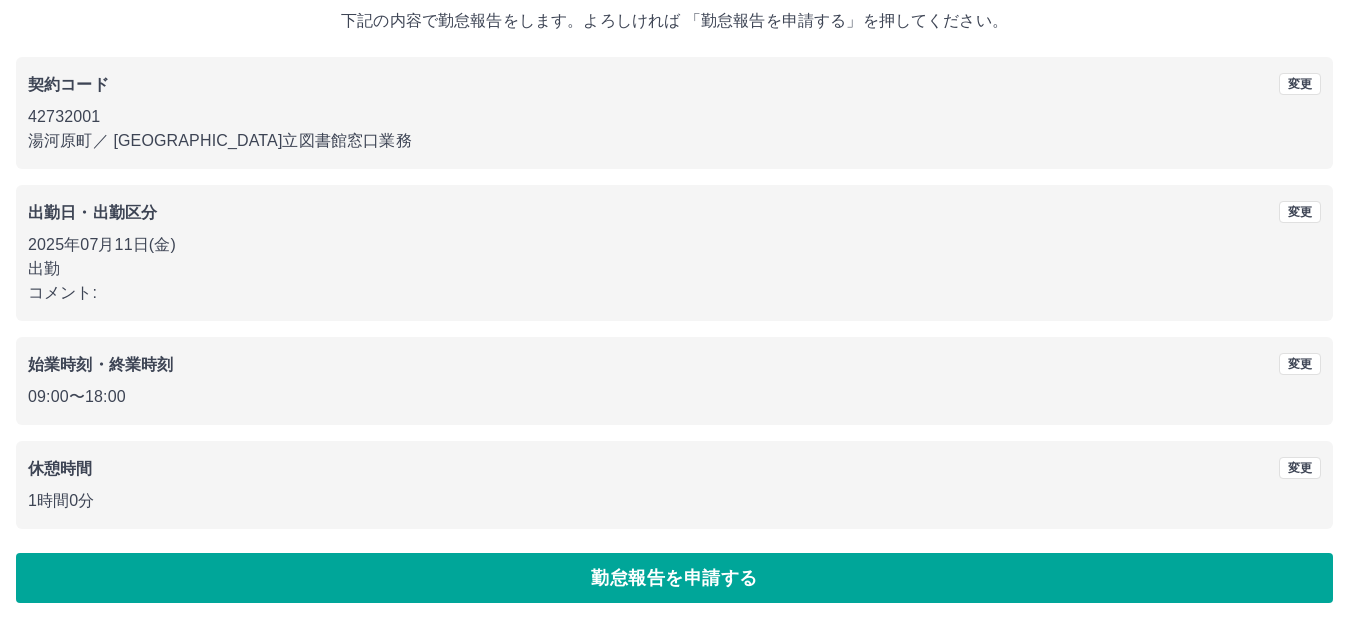 scroll, scrollTop: 124, scrollLeft: 0, axis: vertical 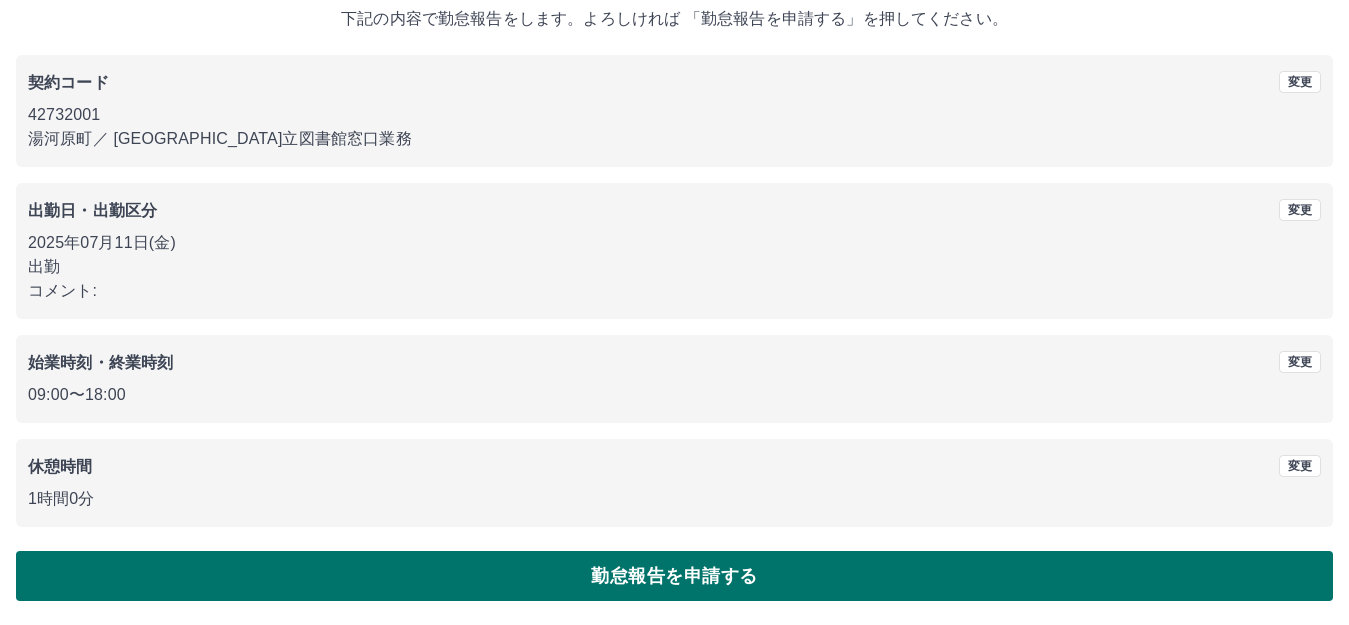 click on "勤怠報告を申請する" at bounding box center [674, 576] 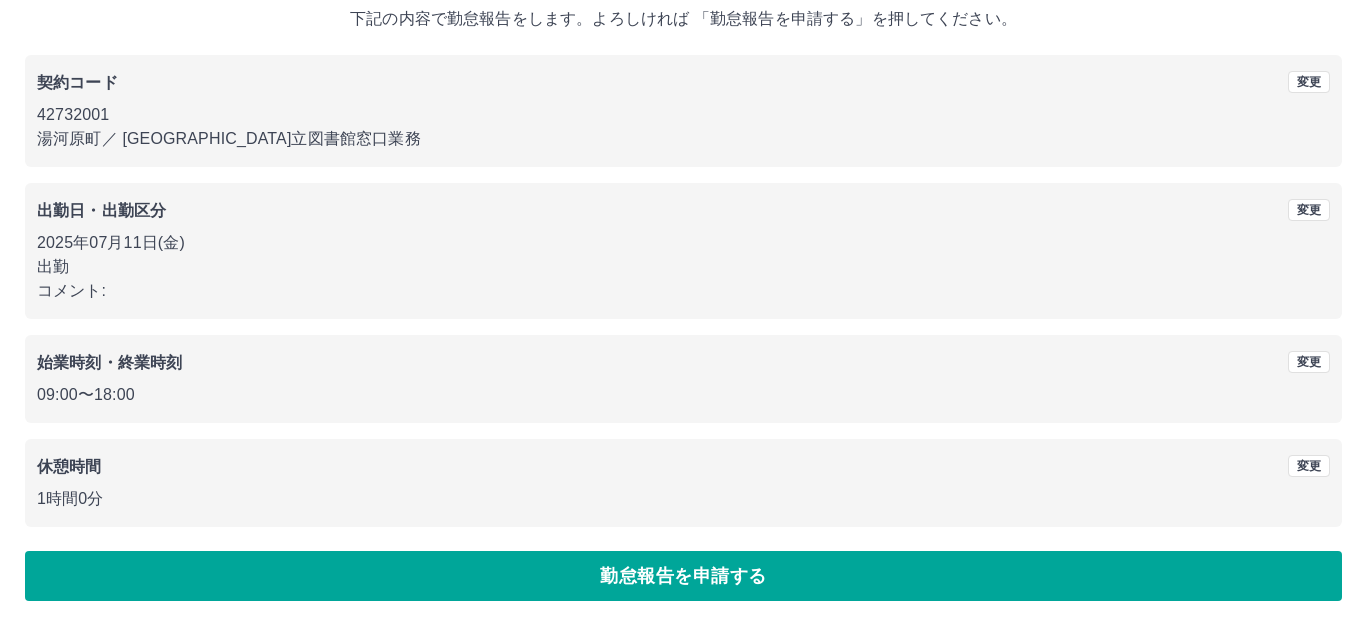 scroll, scrollTop: 0, scrollLeft: 0, axis: both 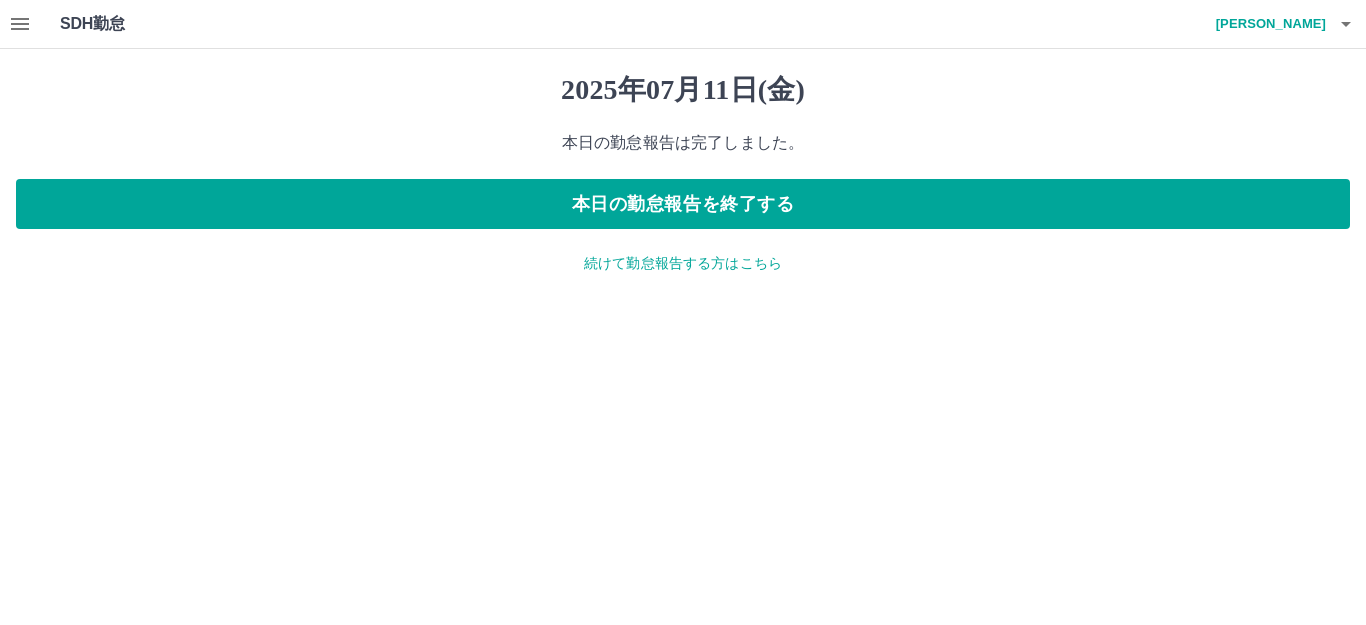 click on "[PERSON_NAME]" at bounding box center [1266, 24] 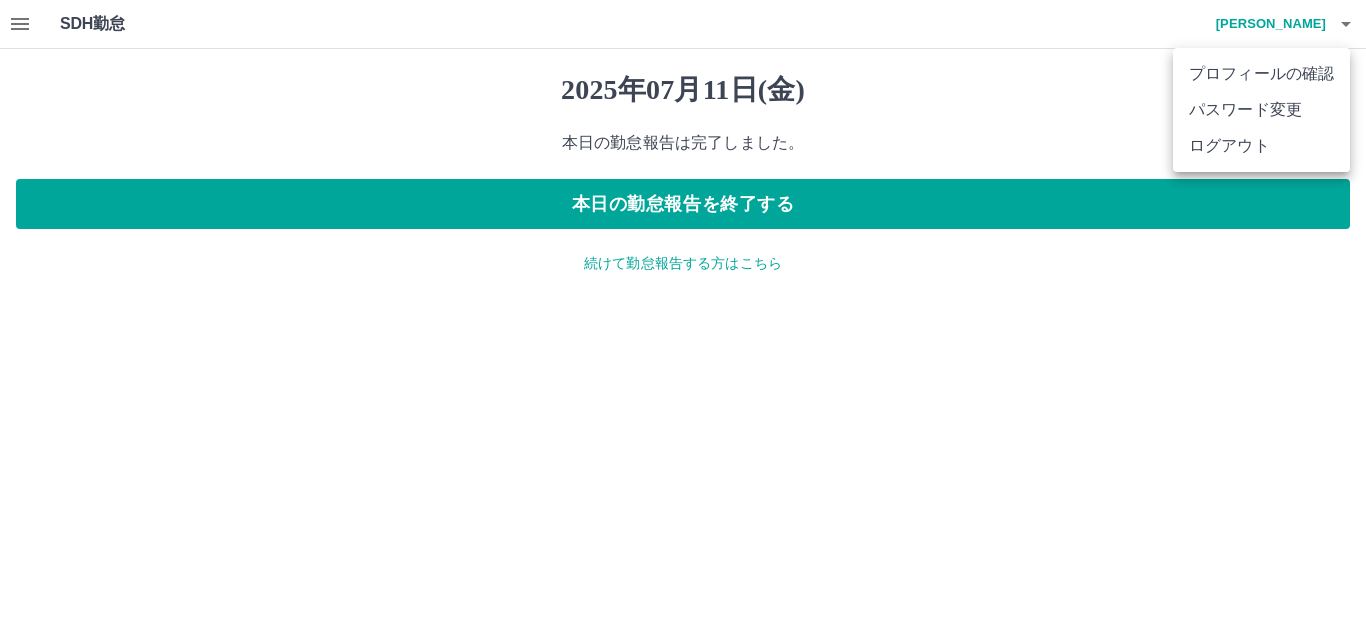 click on "ログアウト" at bounding box center [1261, 146] 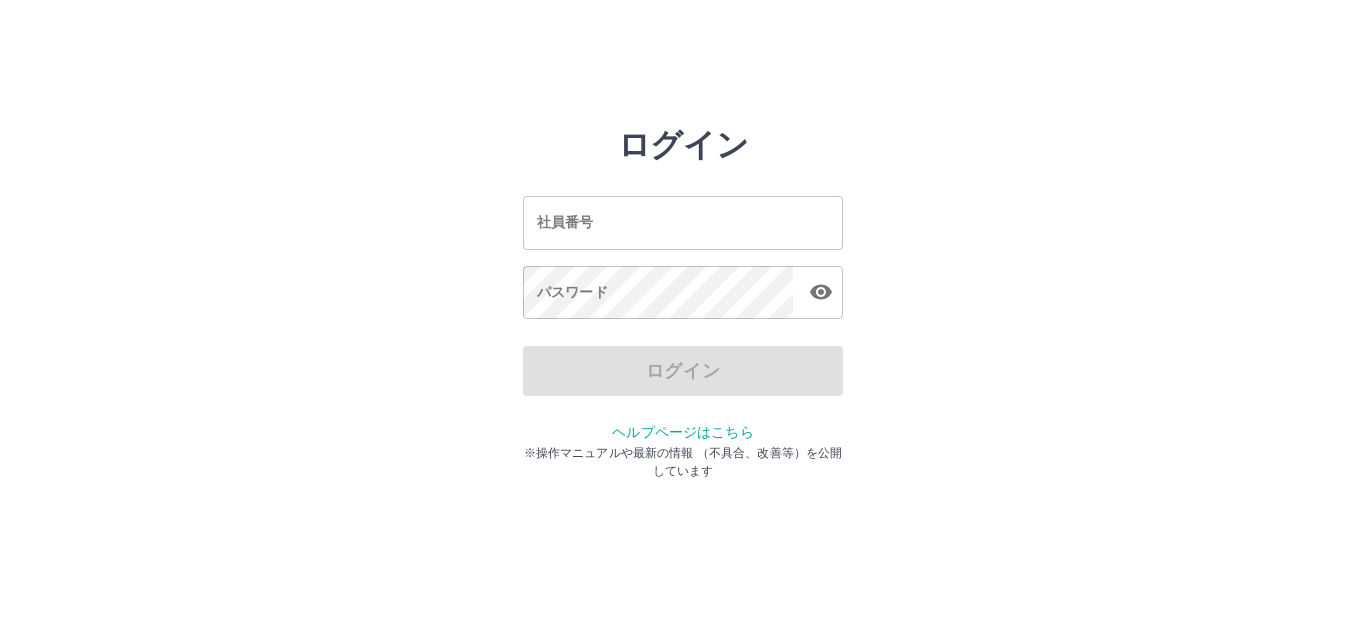 scroll, scrollTop: 0, scrollLeft: 0, axis: both 